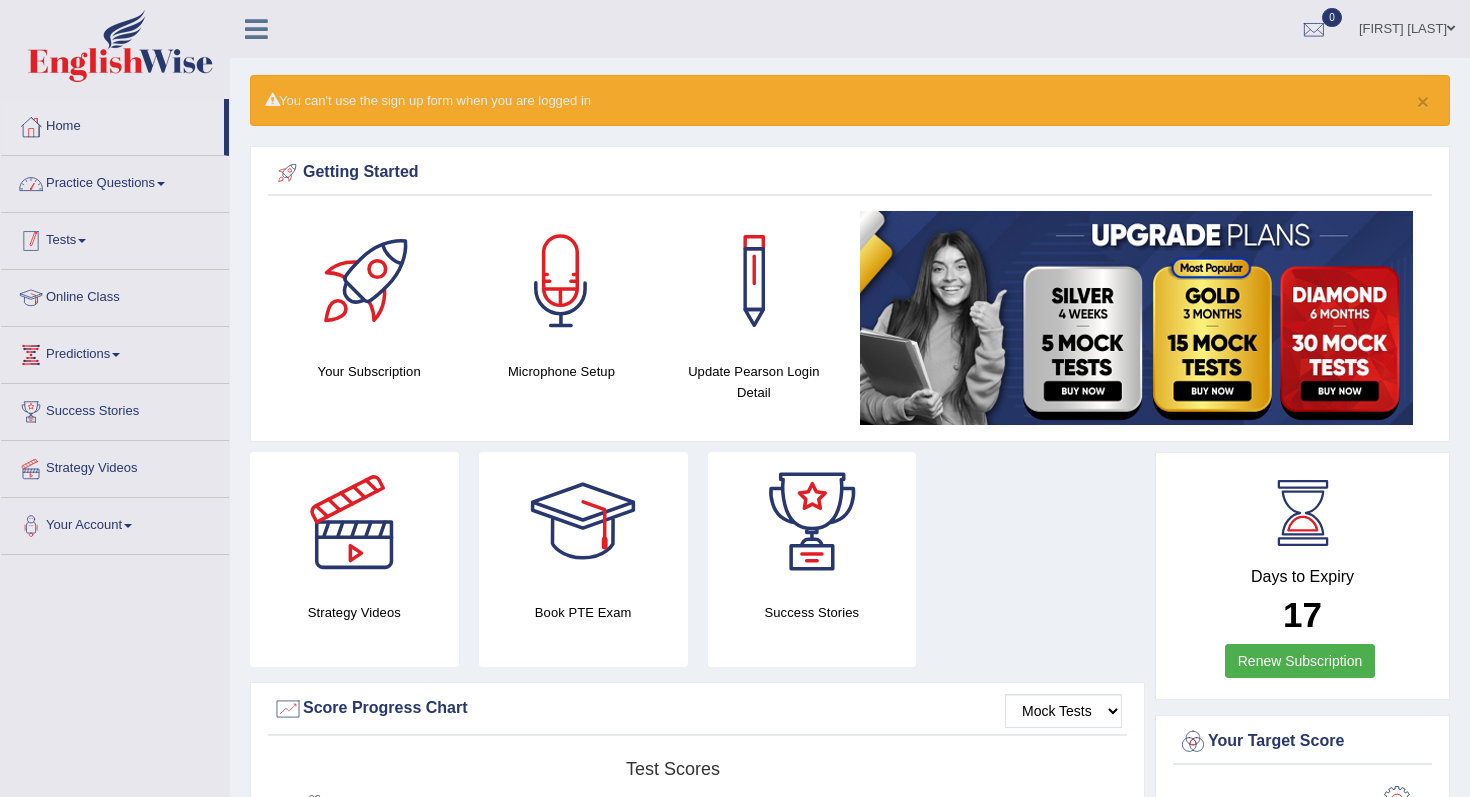 scroll, scrollTop: 0, scrollLeft: 0, axis: both 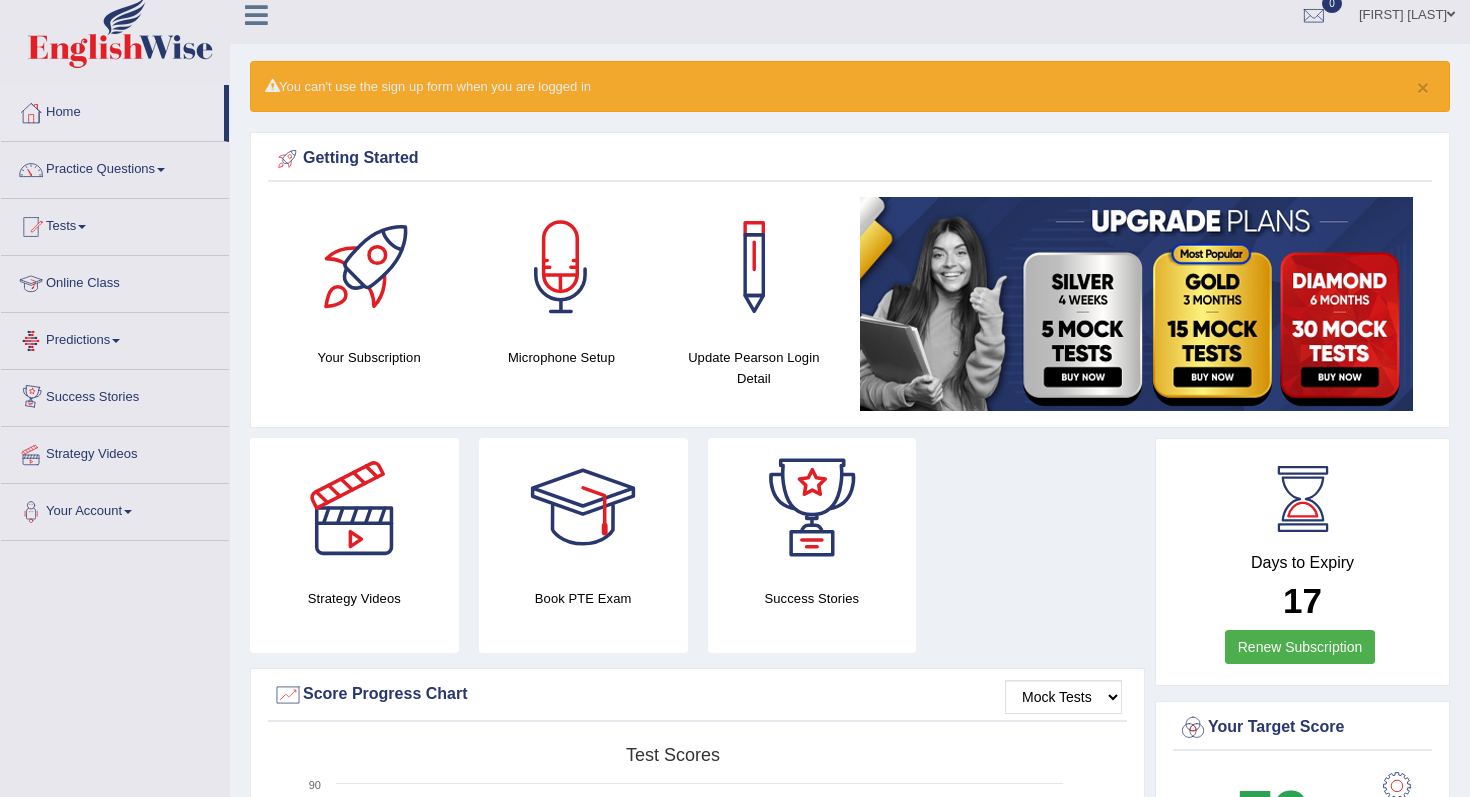 click on "Online Class" at bounding box center (115, 281) 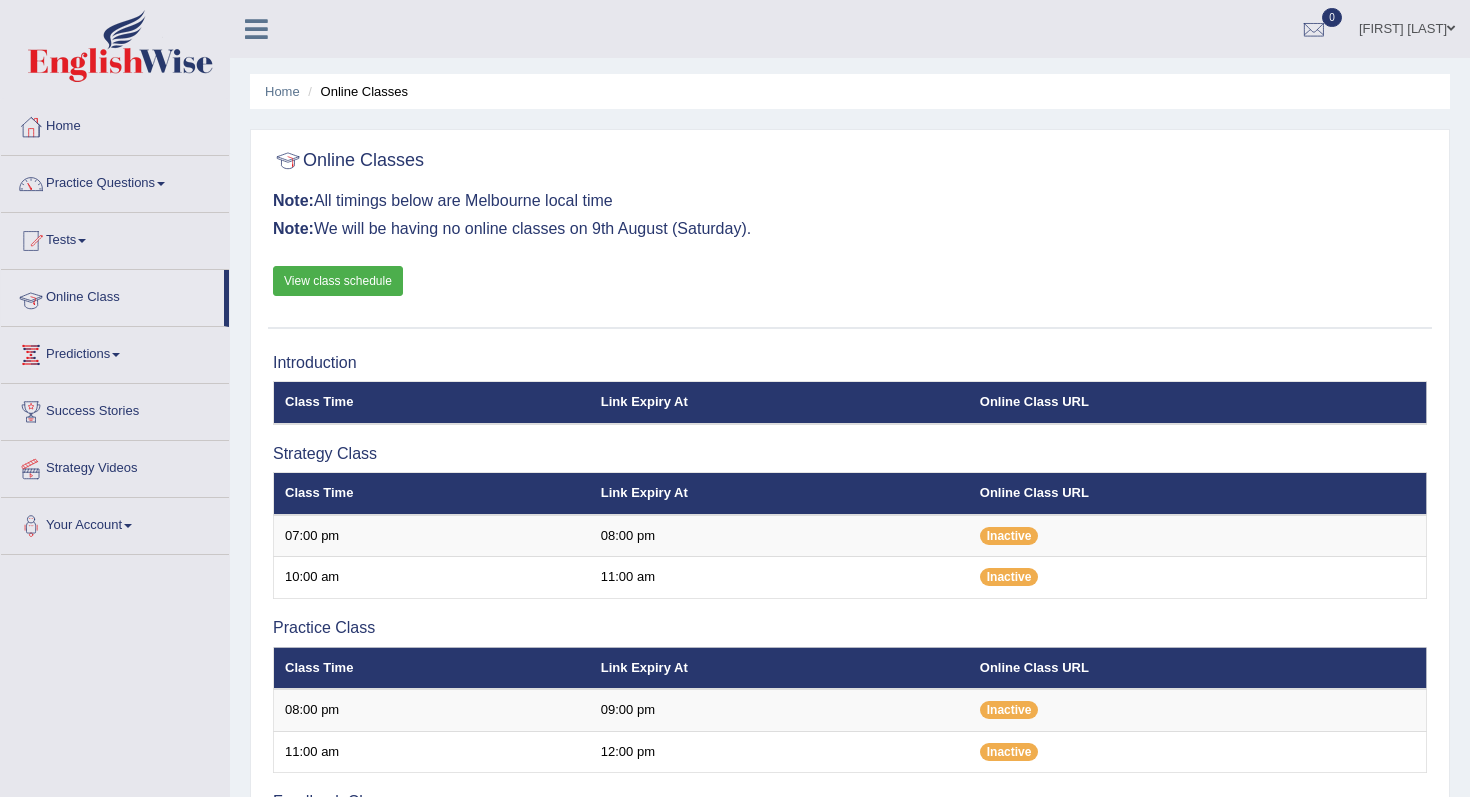 scroll, scrollTop: 0, scrollLeft: 0, axis: both 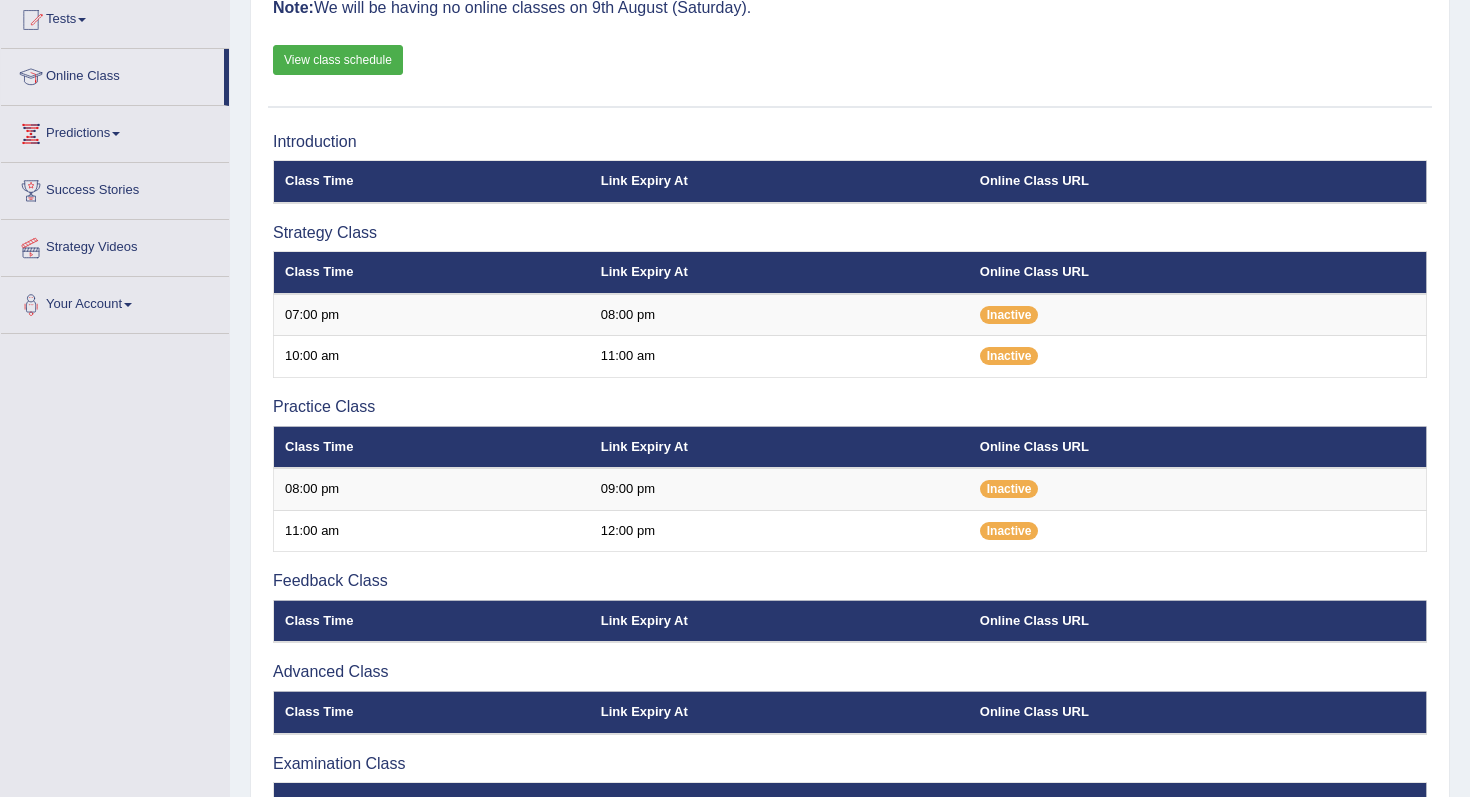 click on "View class schedule" at bounding box center [338, 60] 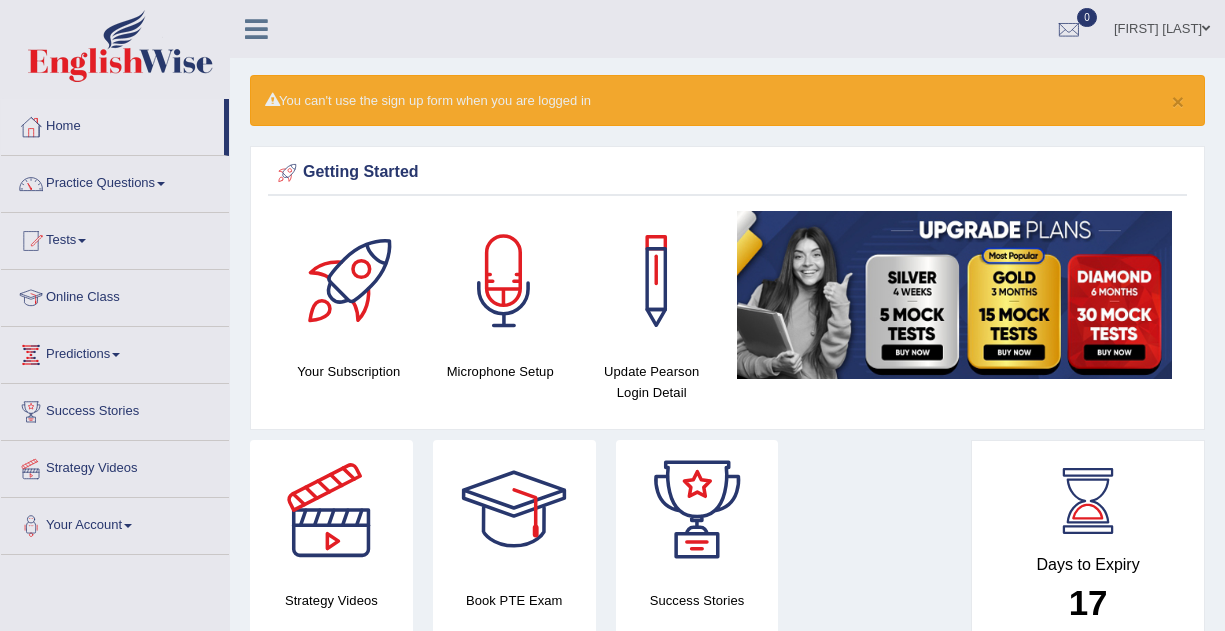 scroll, scrollTop: 0, scrollLeft: 0, axis: both 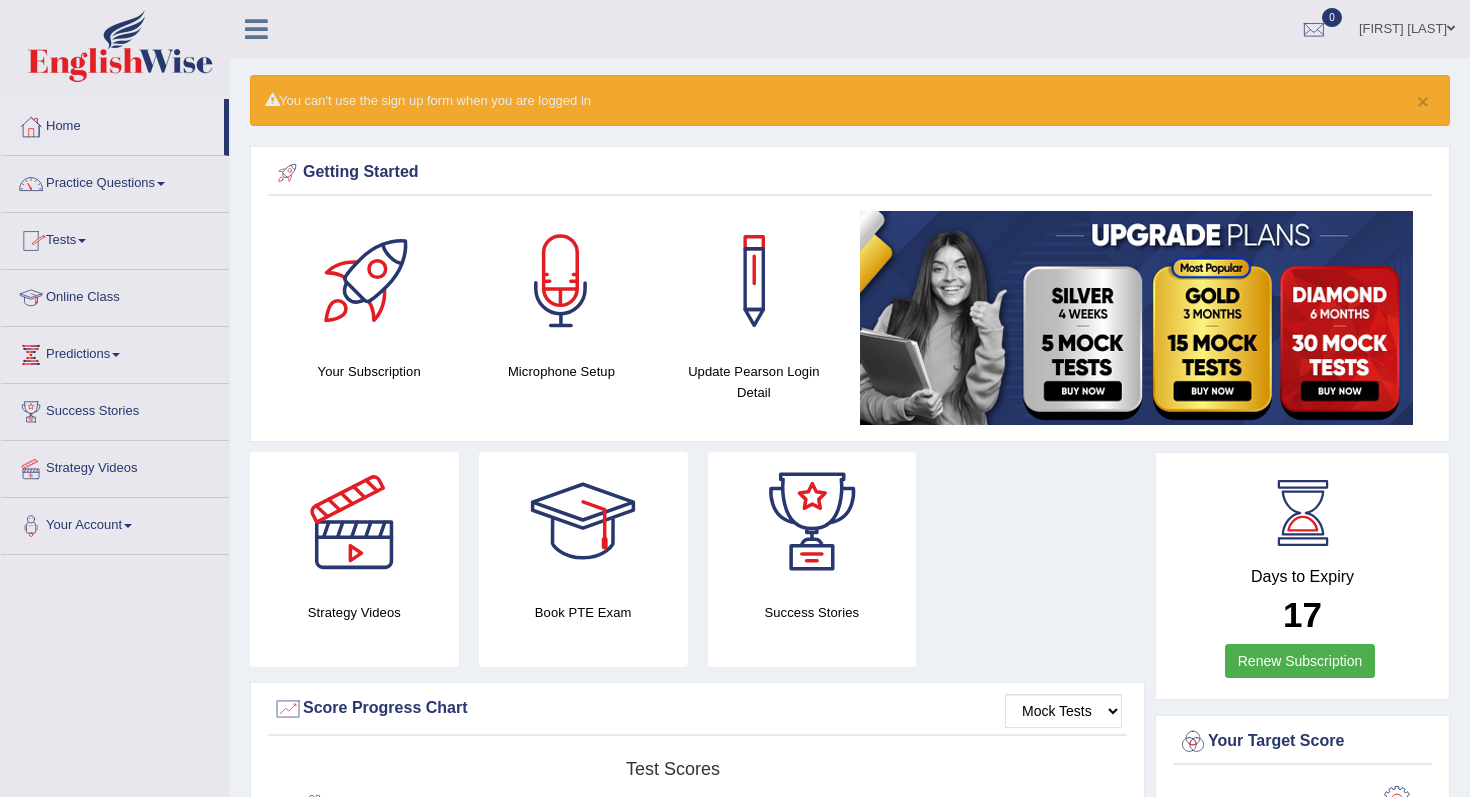 click on "Online Class" at bounding box center (115, 295) 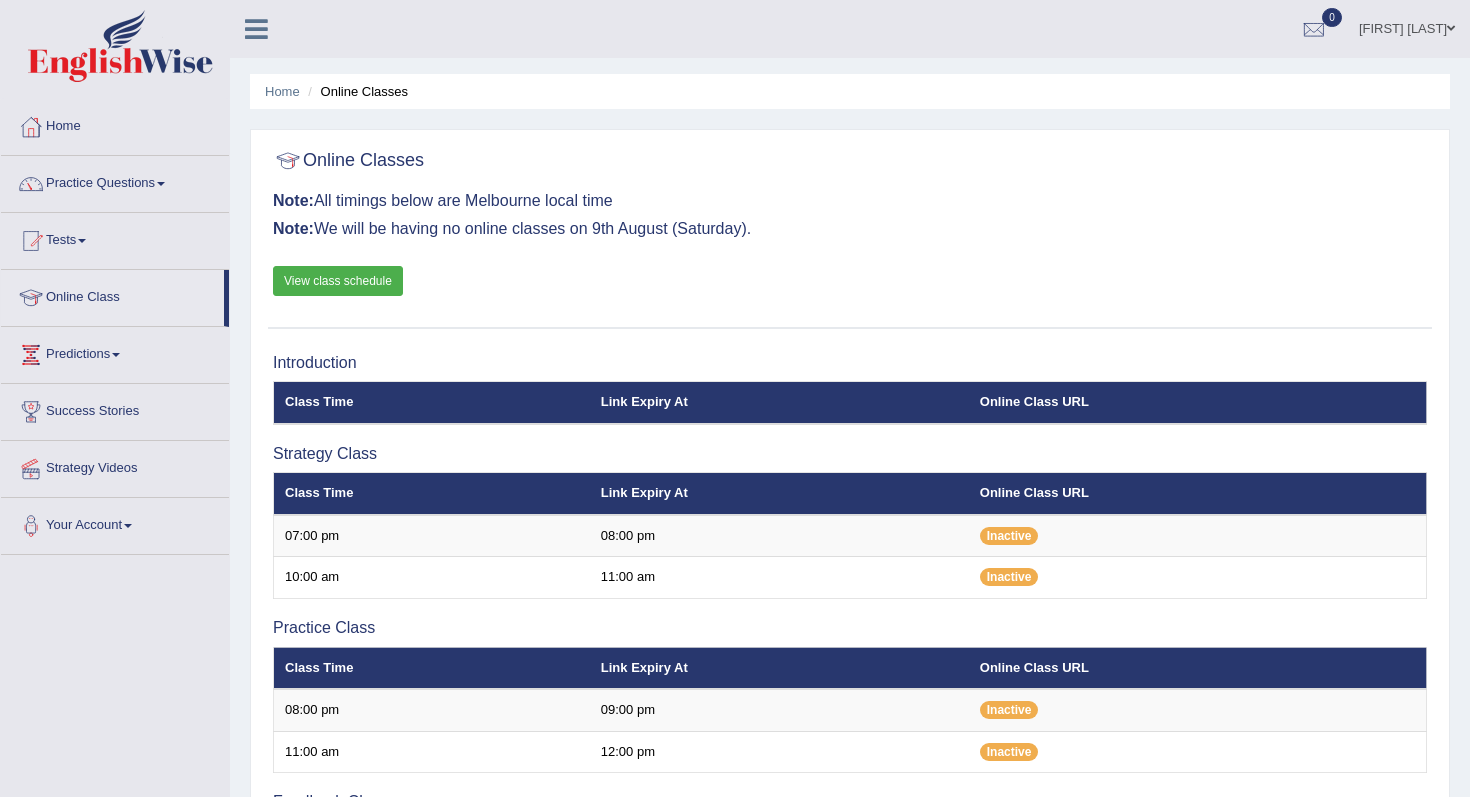 scroll, scrollTop: 0, scrollLeft: 0, axis: both 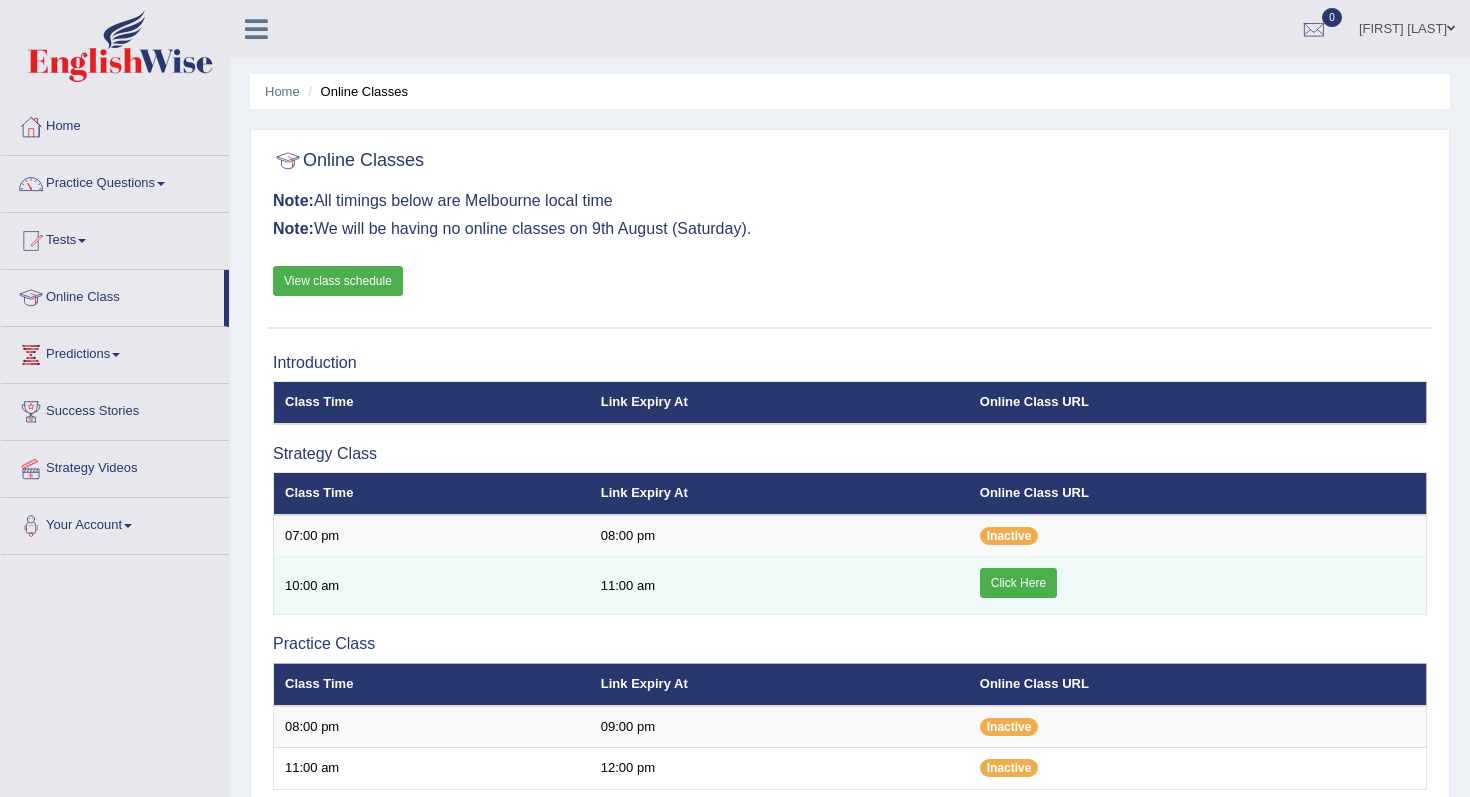 click on "Click Here" at bounding box center [1018, 583] 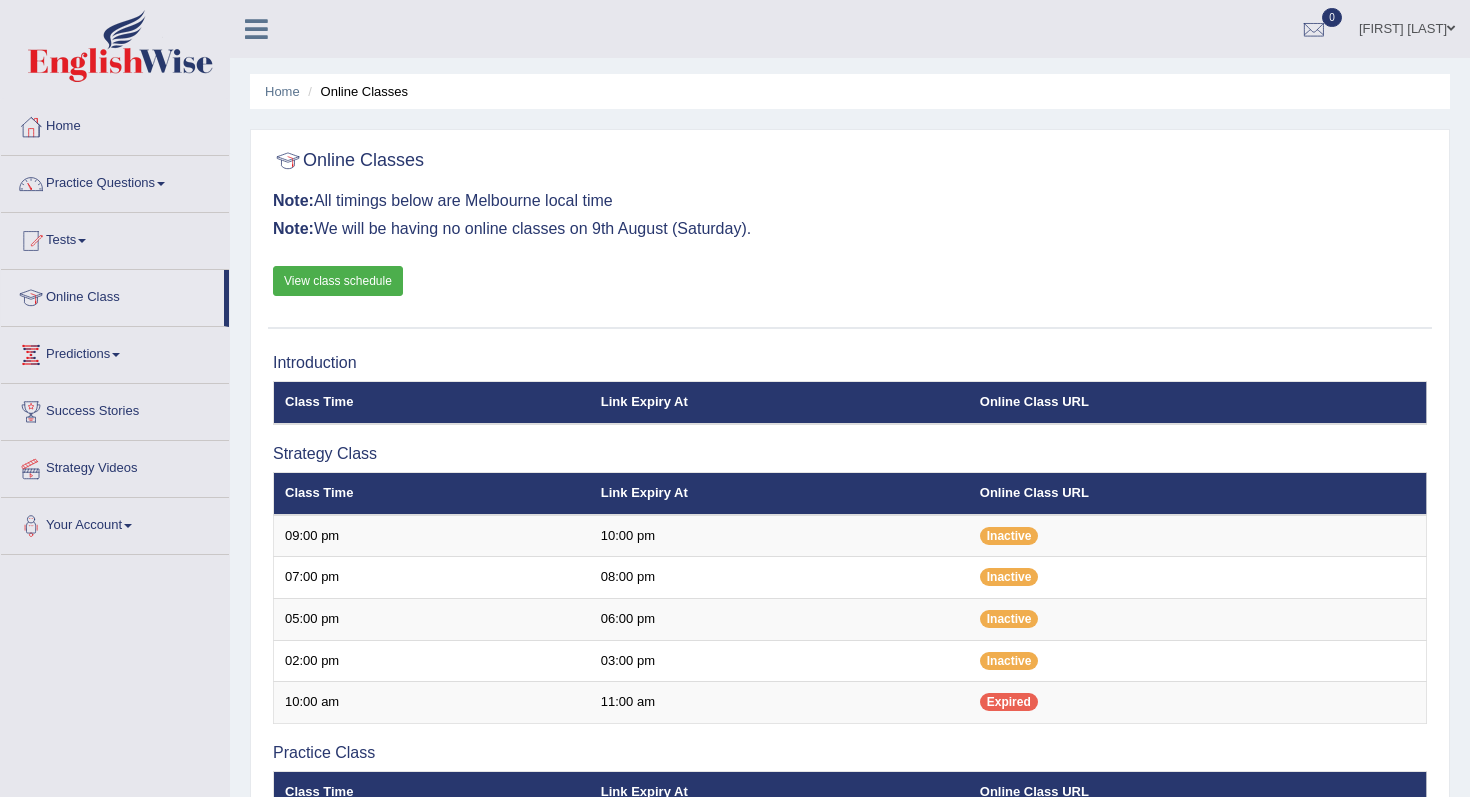 scroll, scrollTop: 0, scrollLeft: 0, axis: both 